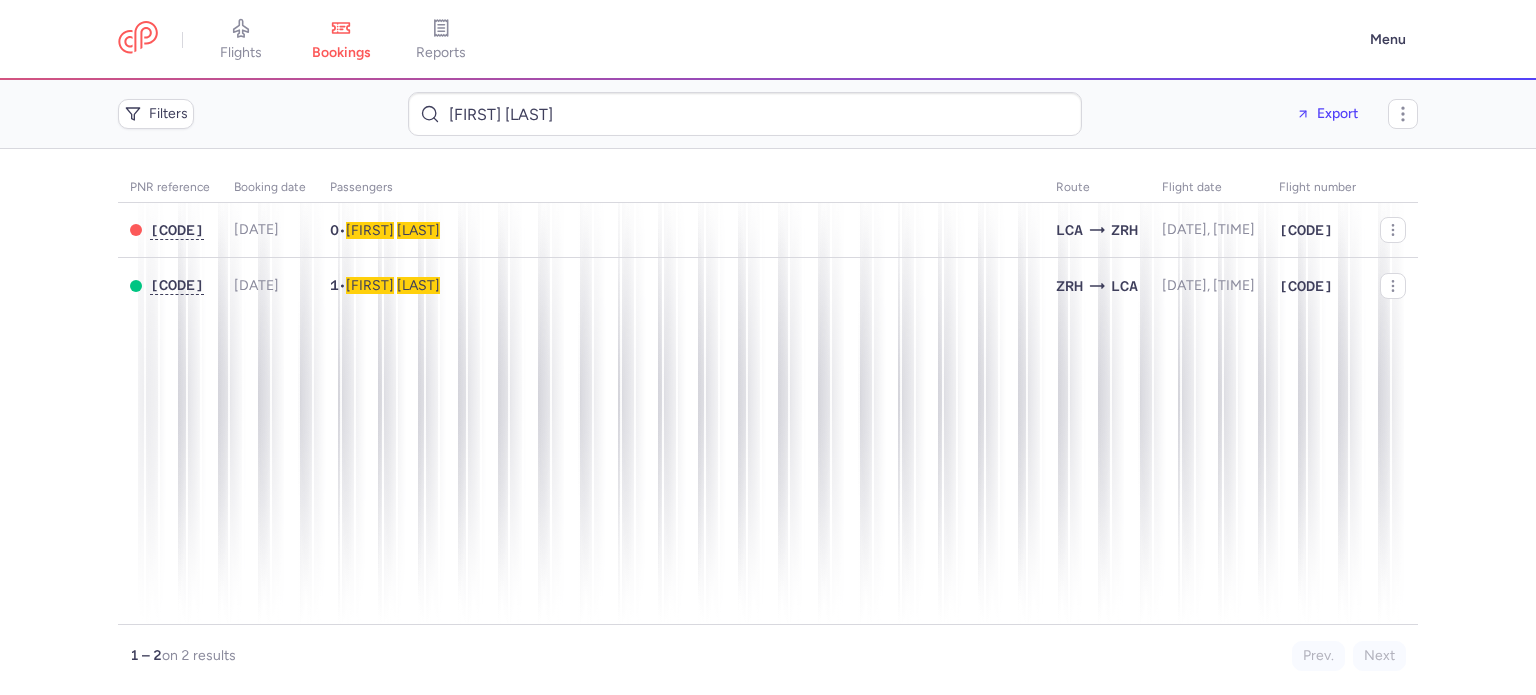 scroll, scrollTop: 0, scrollLeft: 0, axis: both 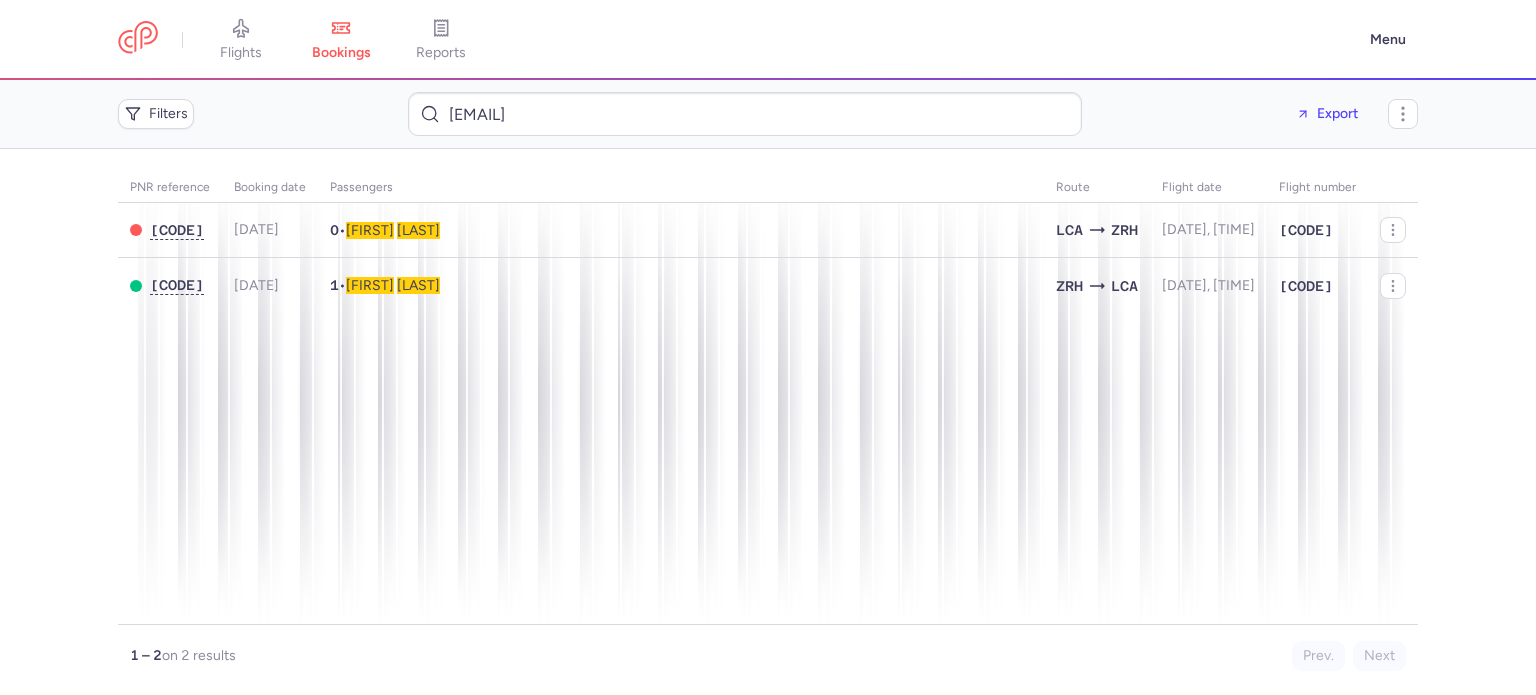 click on "sadri_mustafa@gmx.de" at bounding box center [745, 114] 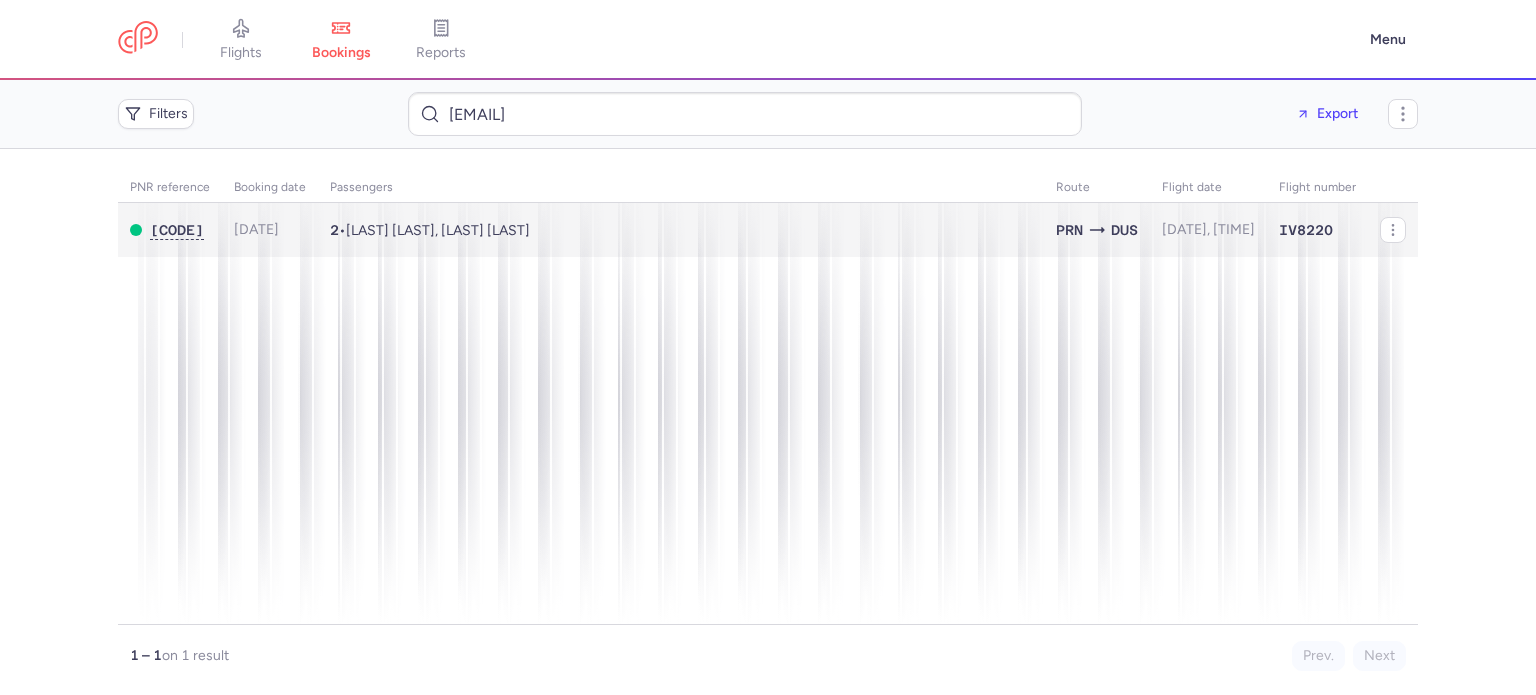 type on "sadri_mustafa@gmx.de" 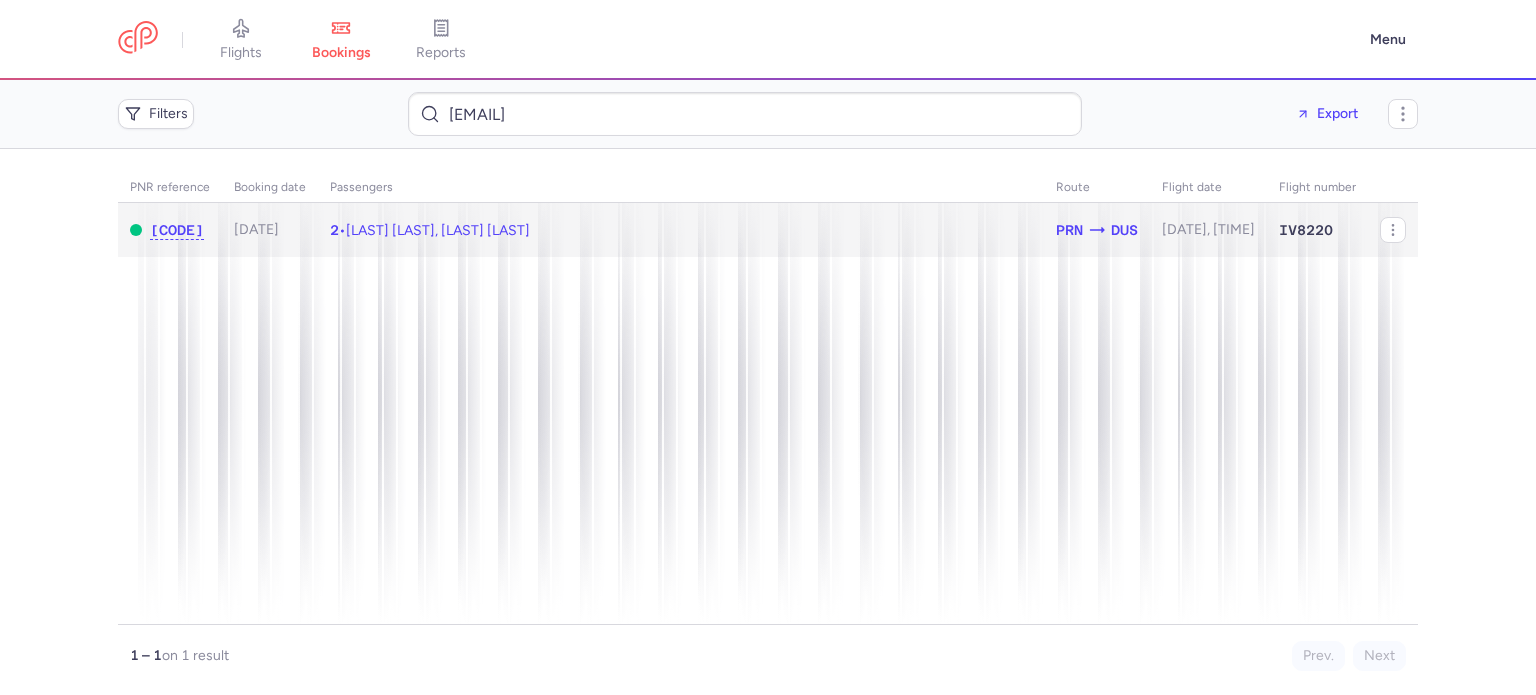 click on "2  •  Sadri MUSTAFA, Hagji MUSTAFA" at bounding box center [681, 230] 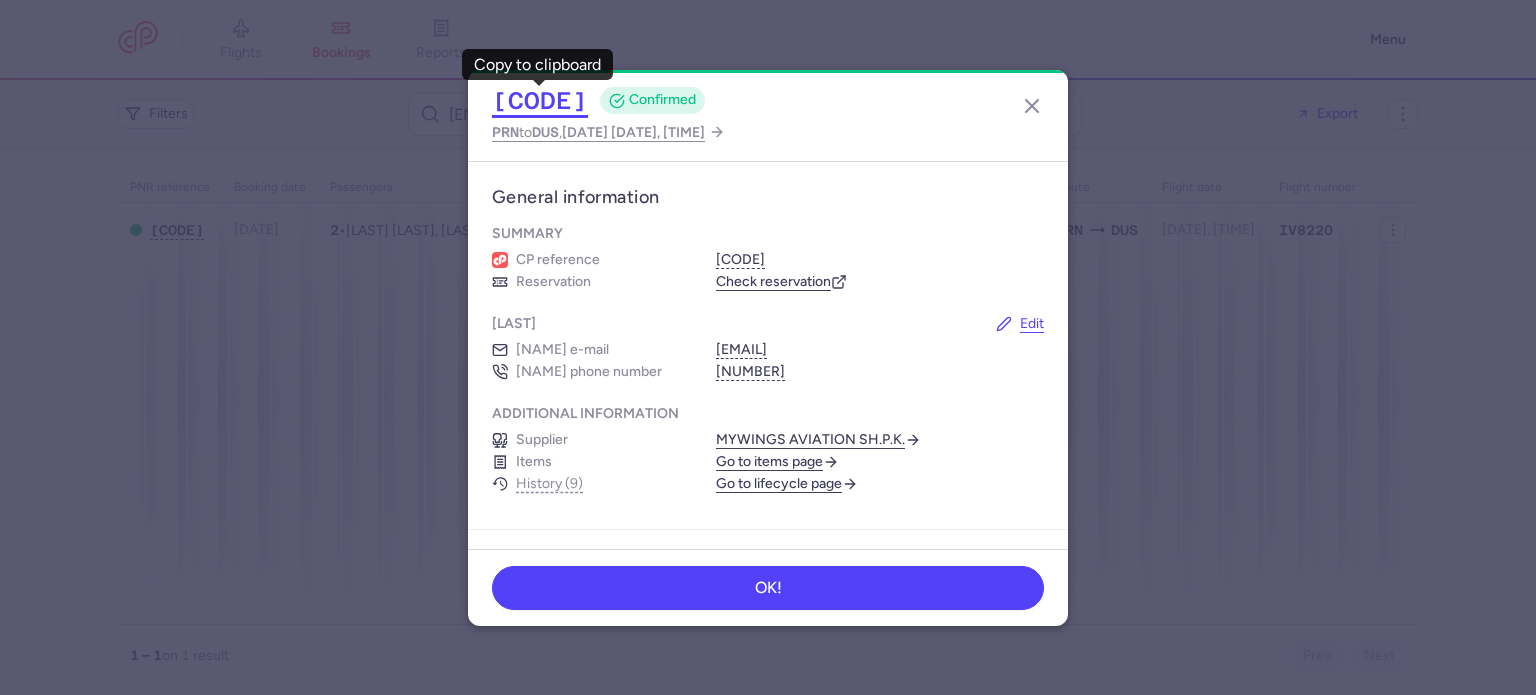 click on "CP2GP3" 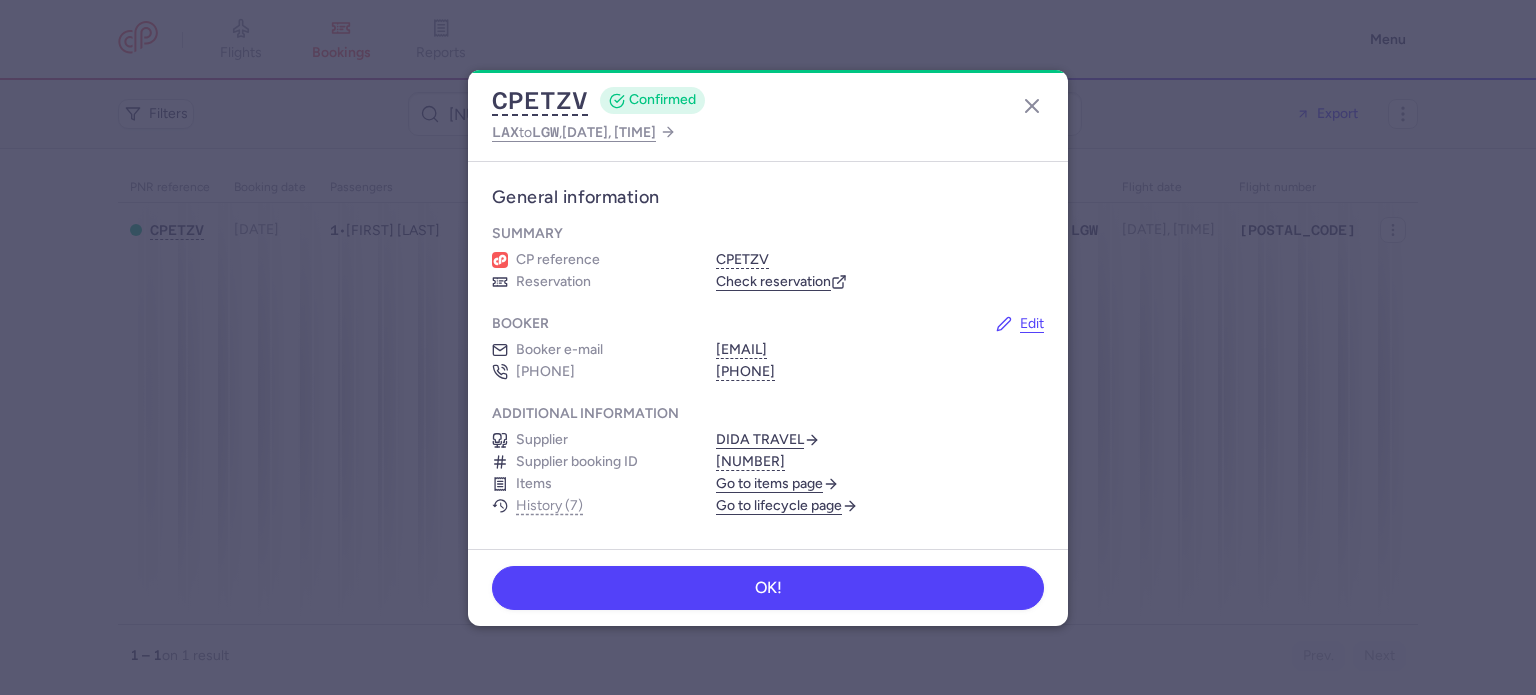 scroll, scrollTop: 0, scrollLeft: 0, axis: both 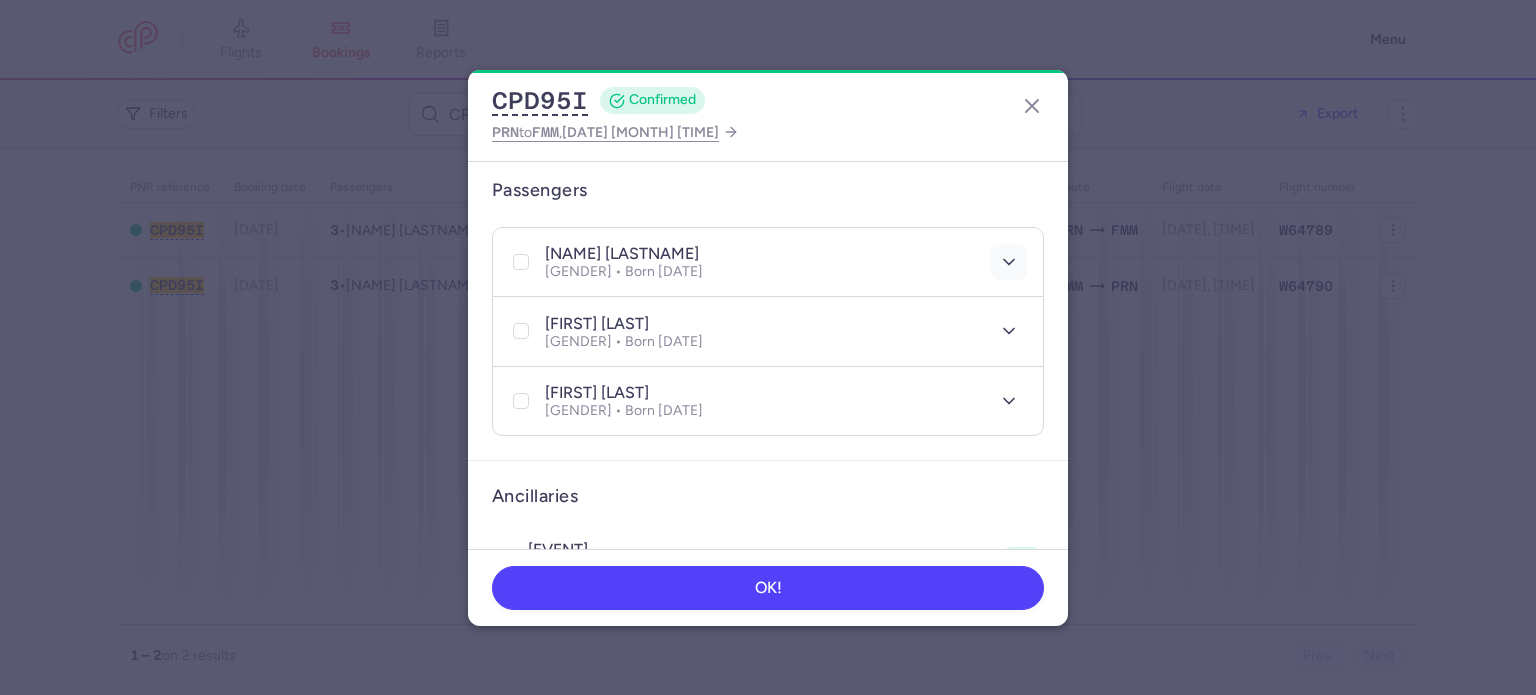 click 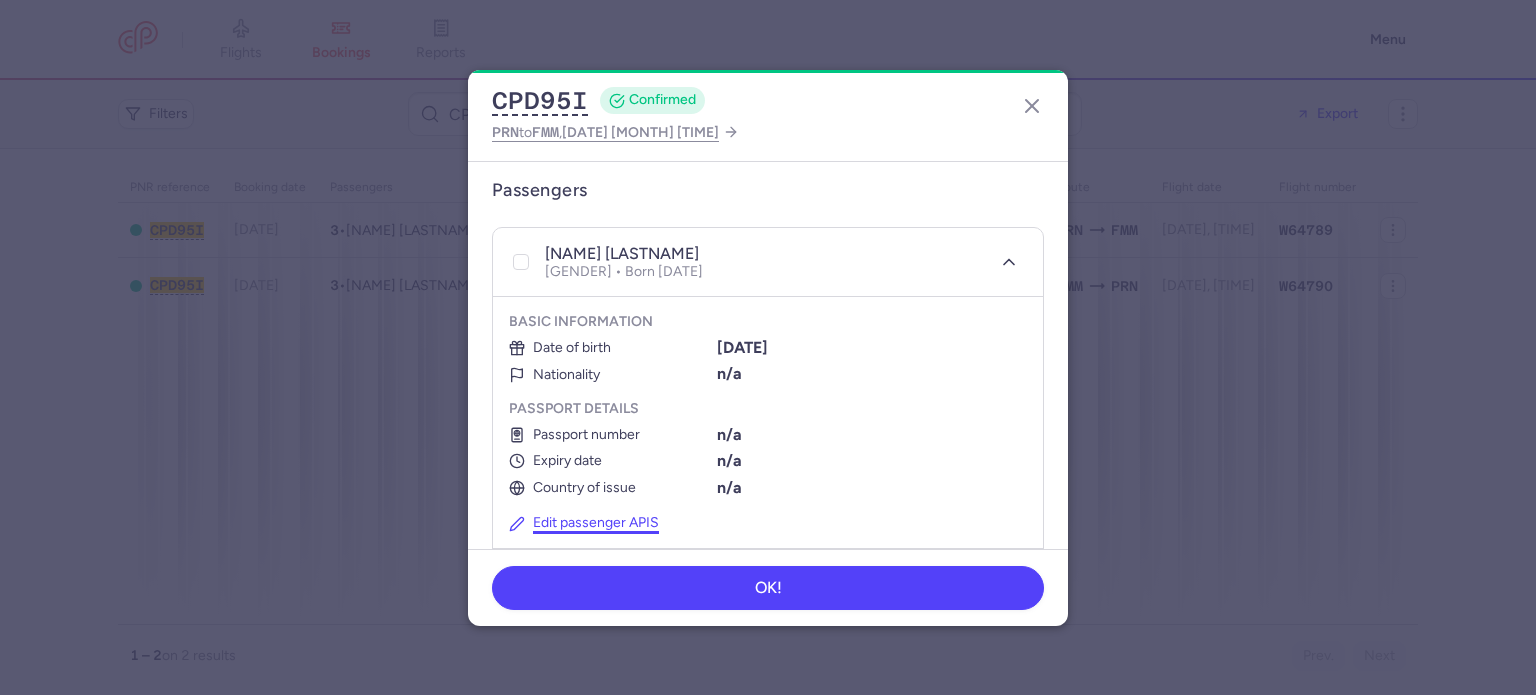 click on "Edit passenger APIS" at bounding box center [584, 523] 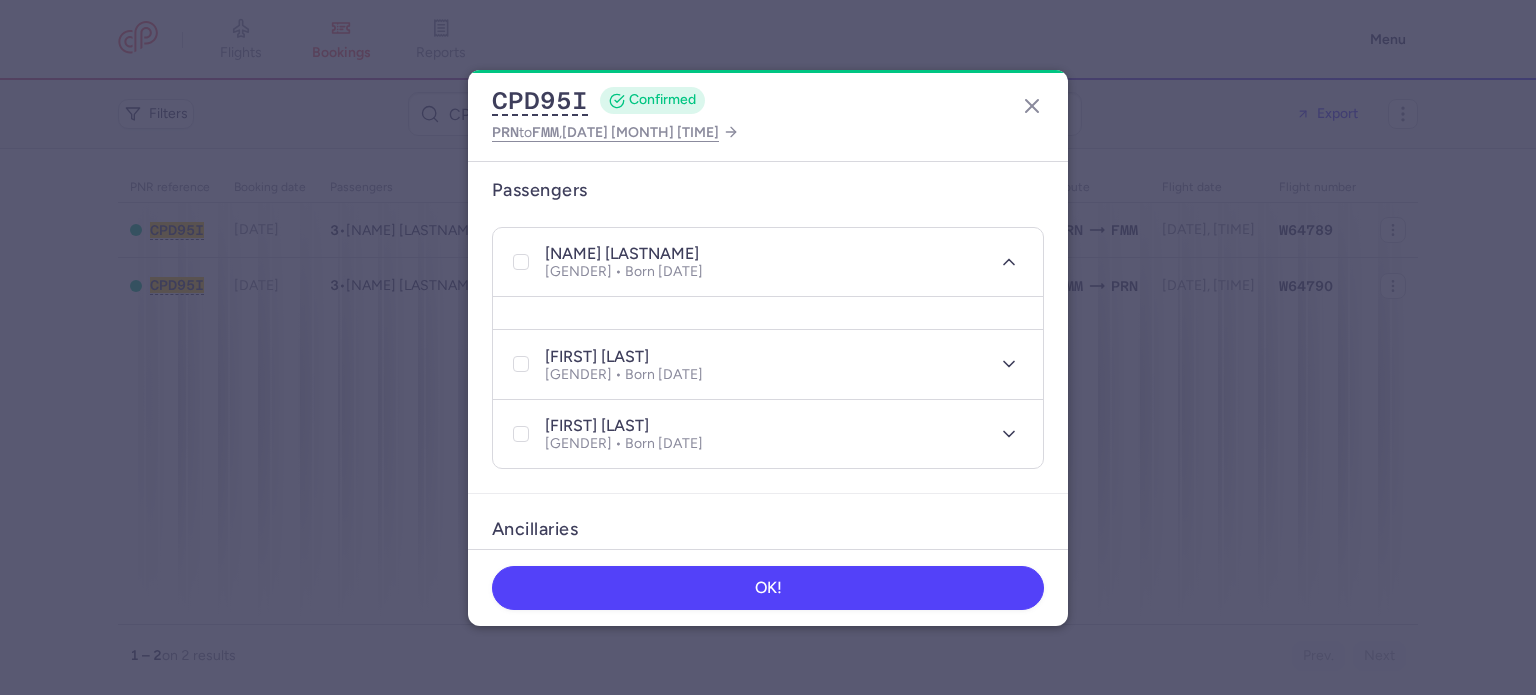select on "5" 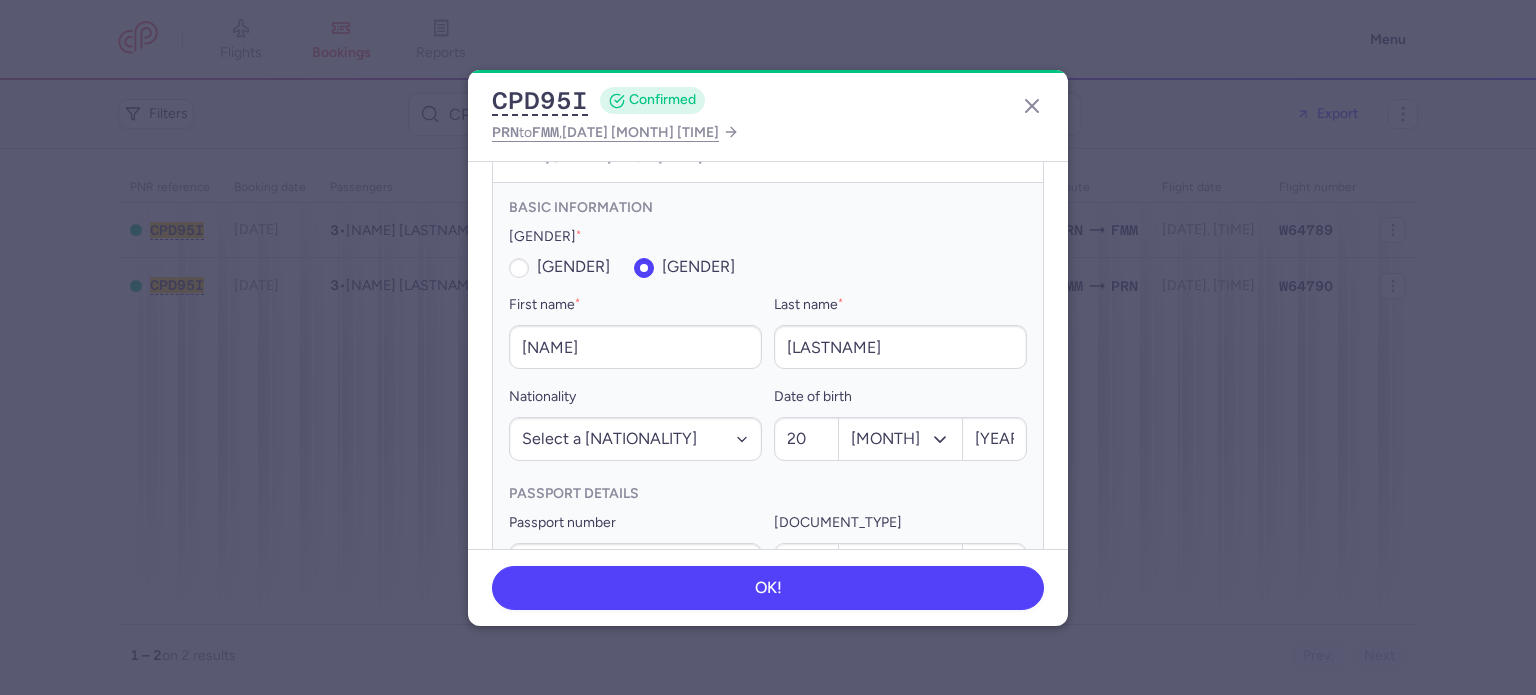 scroll, scrollTop: 561, scrollLeft: 0, axis: vertical 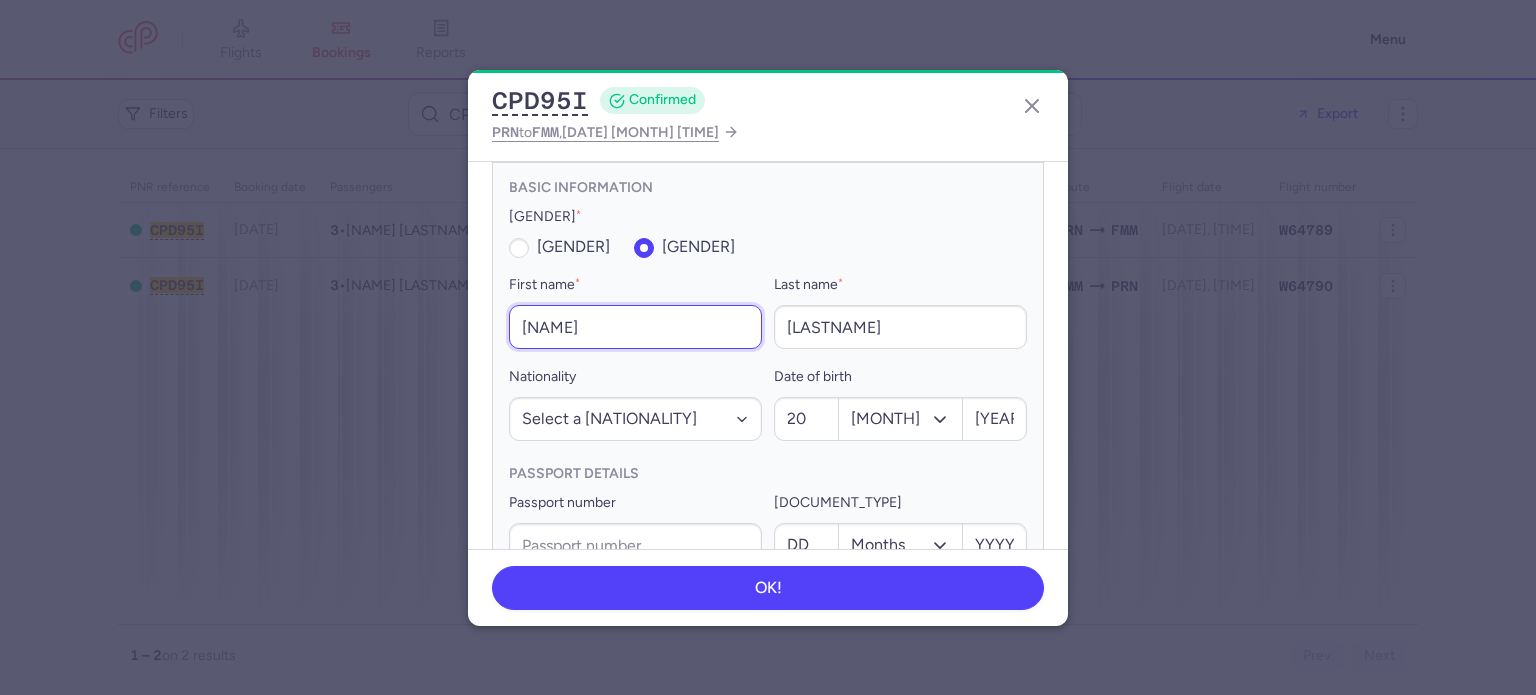 click on "[NAME]" at bounding box center (635, 327) 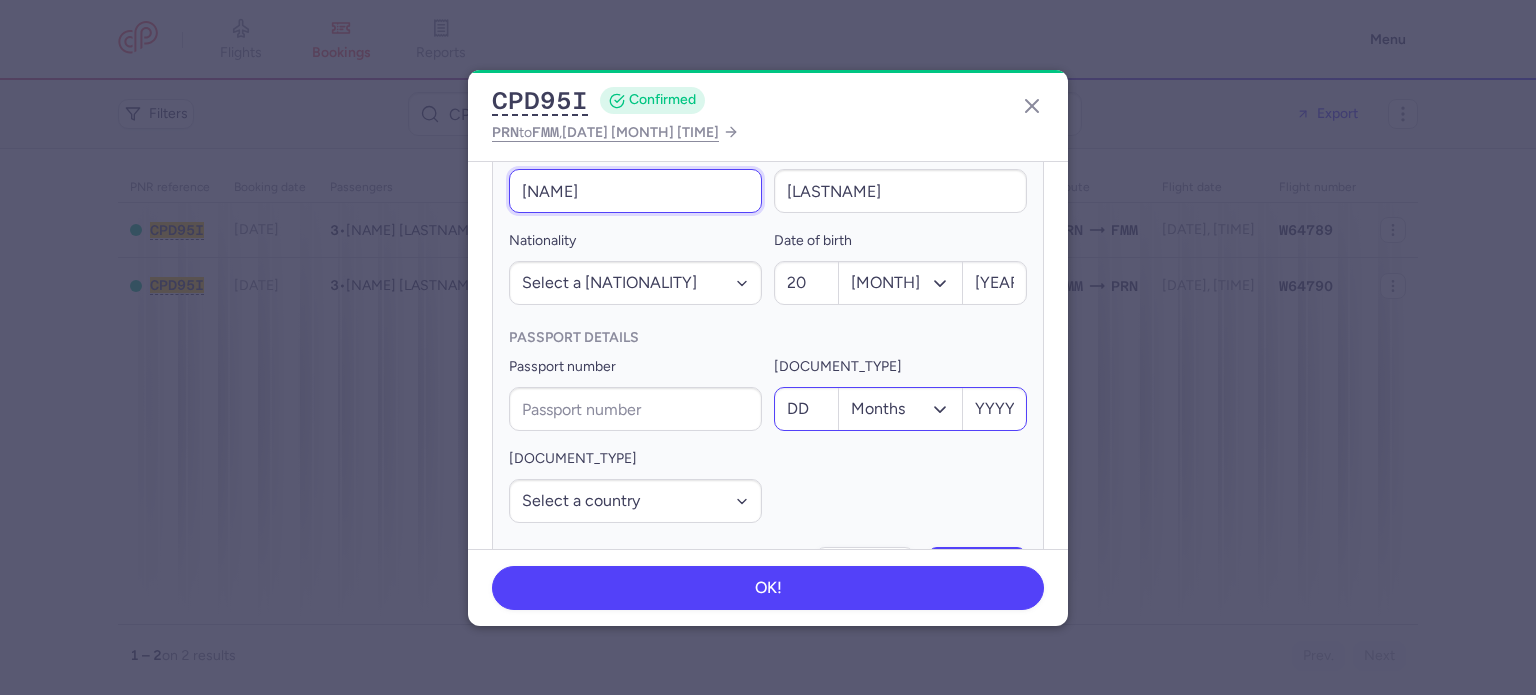 scroll, scrollTop: 824, scrollLeft: 0, axis: vertical 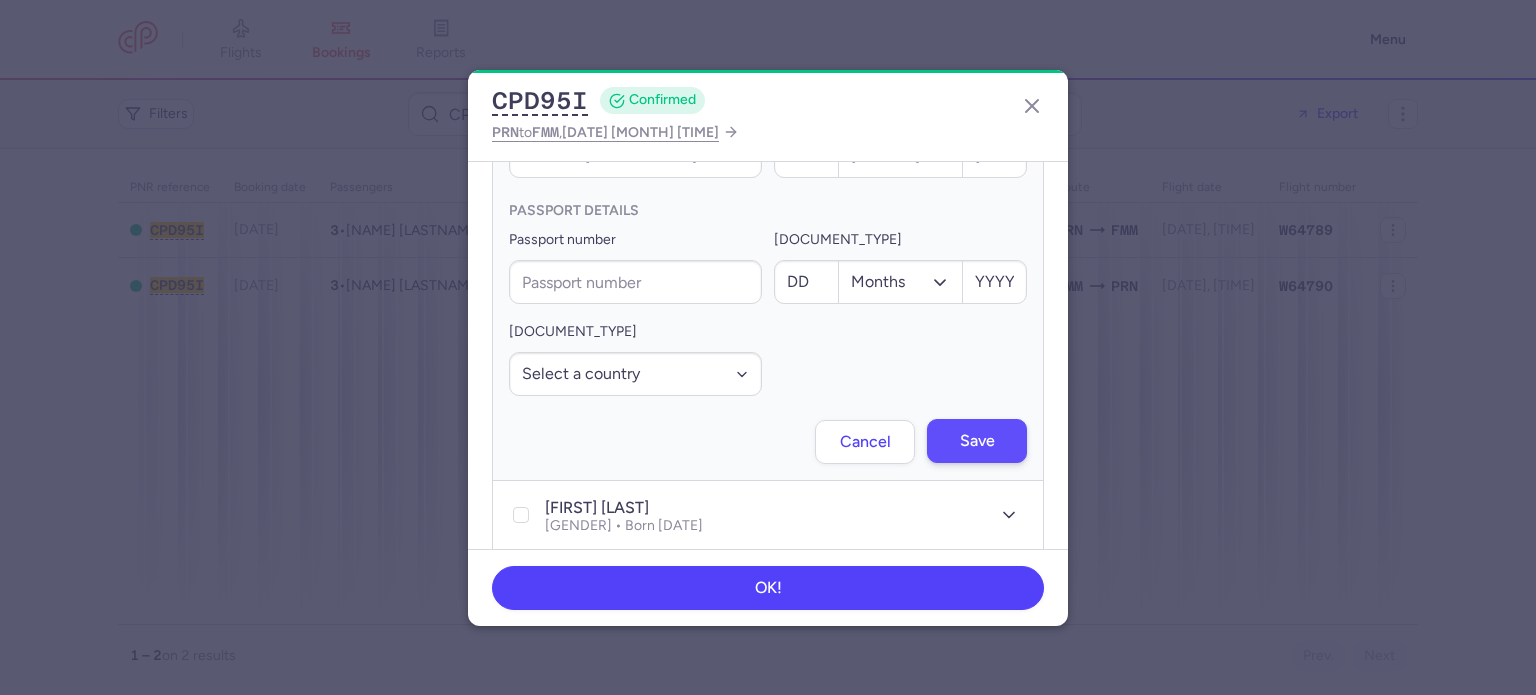 type on "[NAME]" 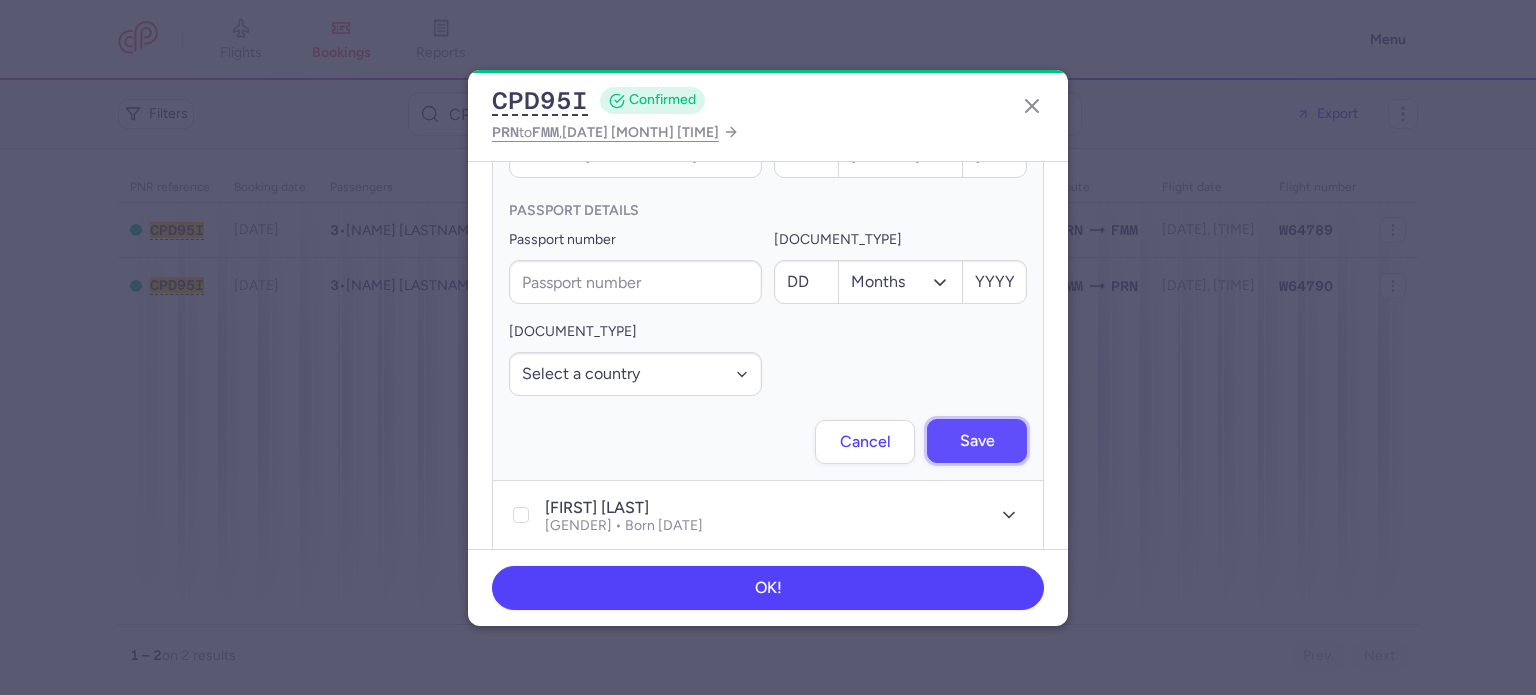 click on "Save" at bounding box center (977, 441) 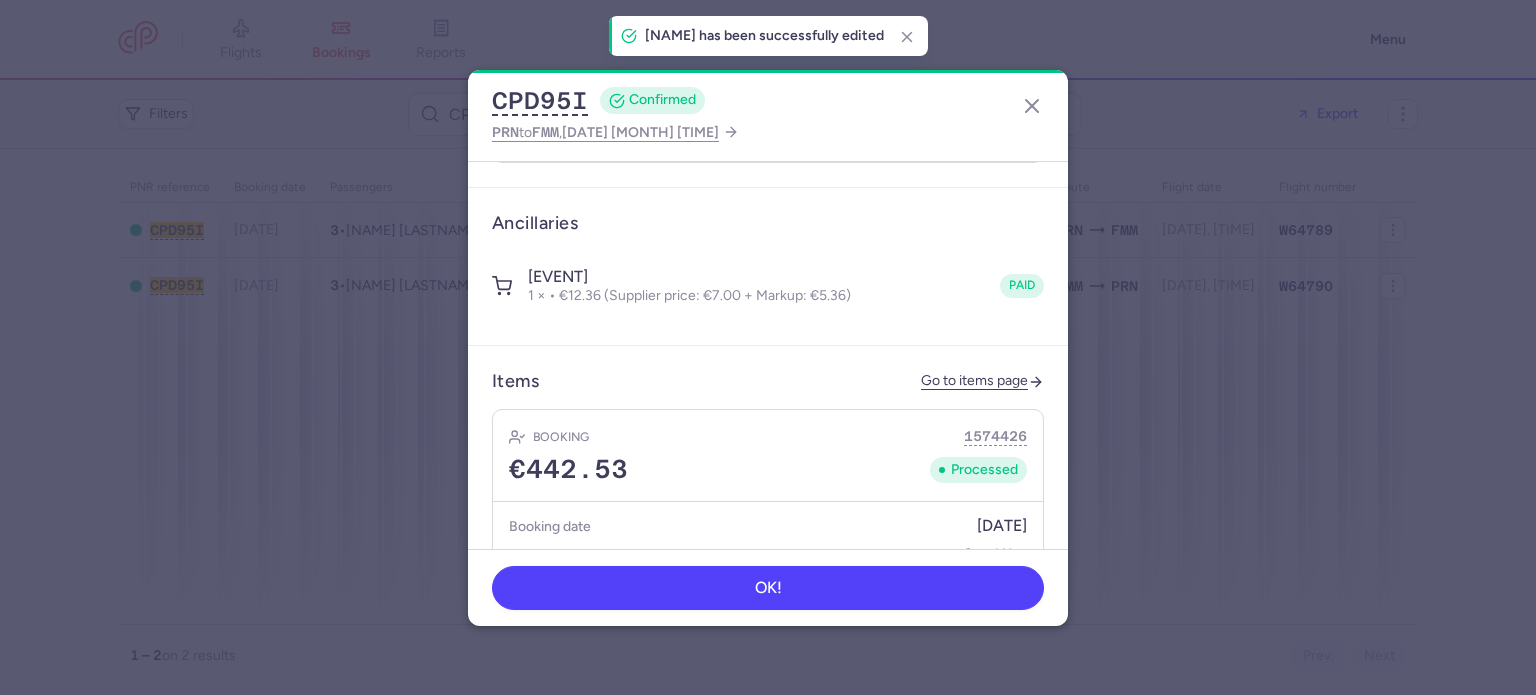 scroll, scrollTop: 1044, scrollLeft: 0, axis: vertical 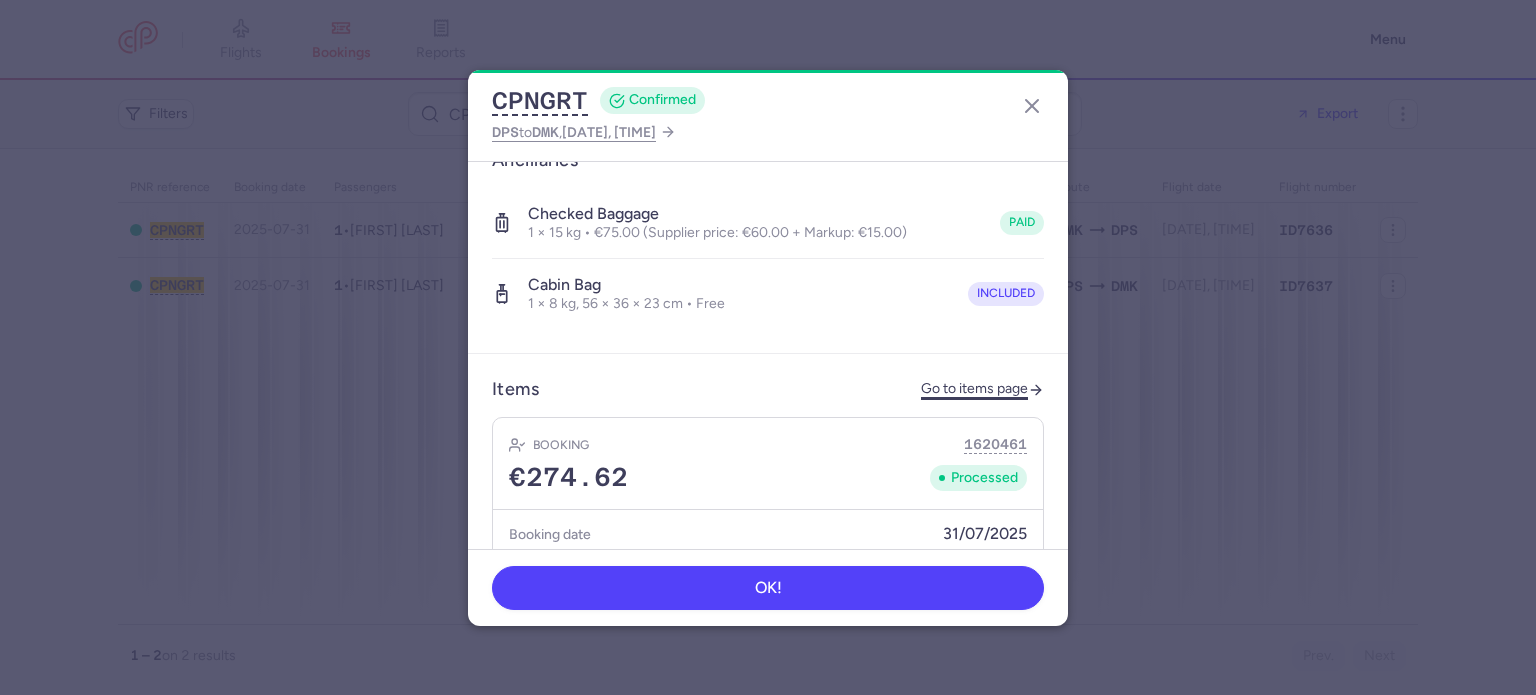 click on "Go to items page" 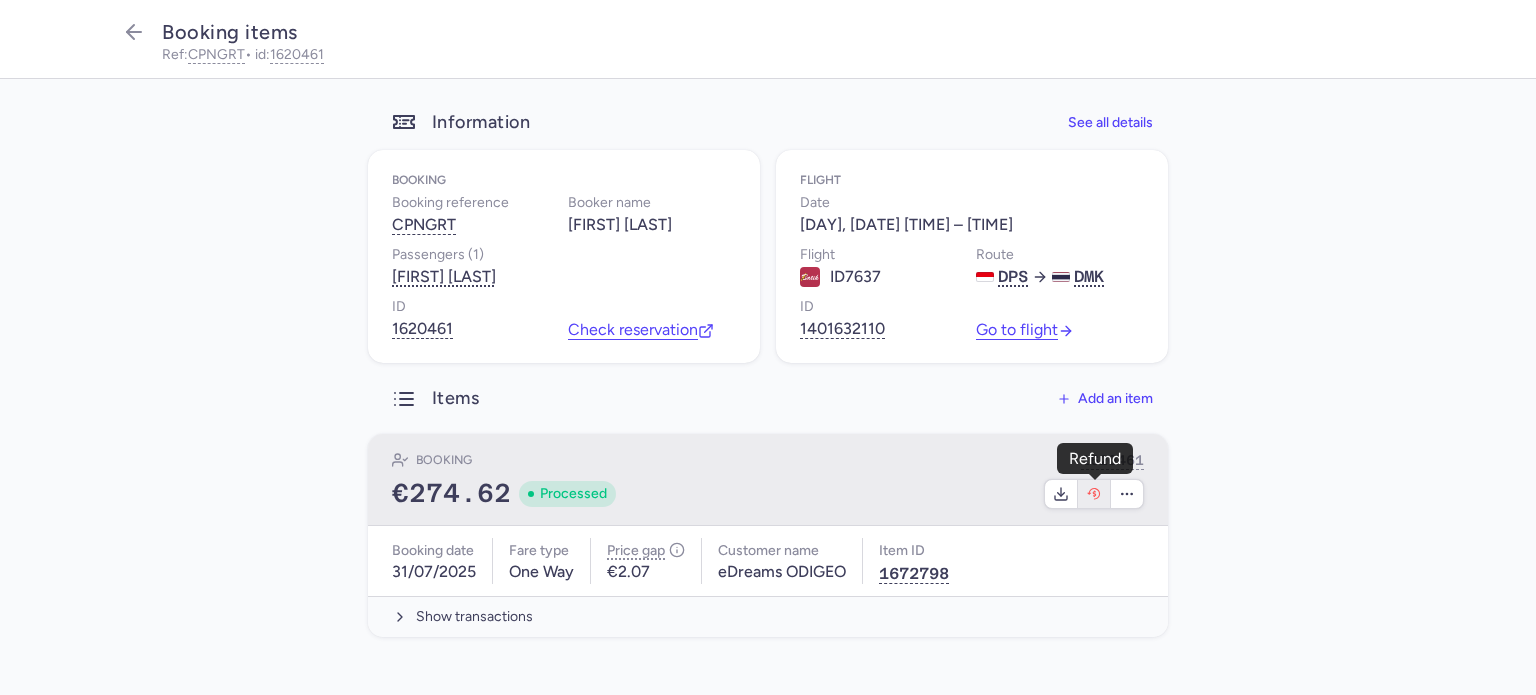 click 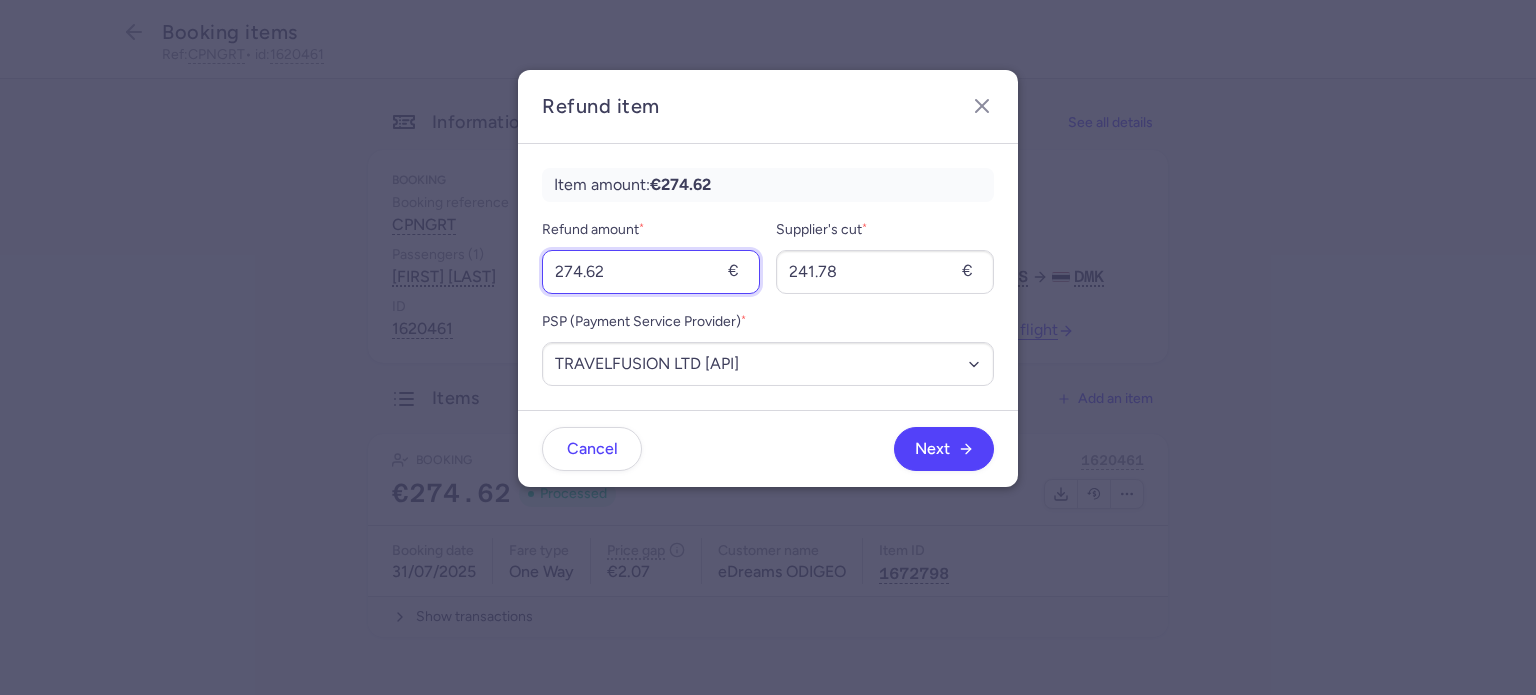 click on "274.62" at bounding box center [651, 272] 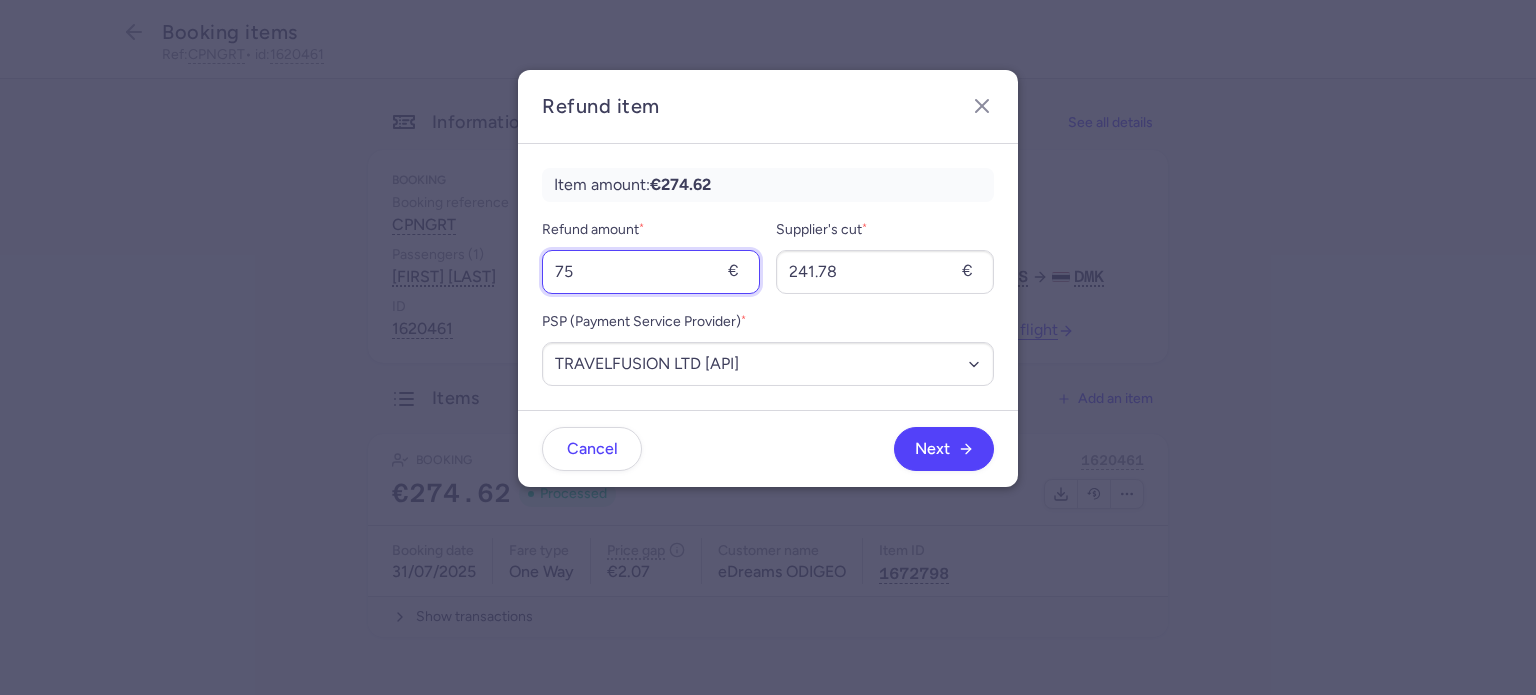 type on "75" 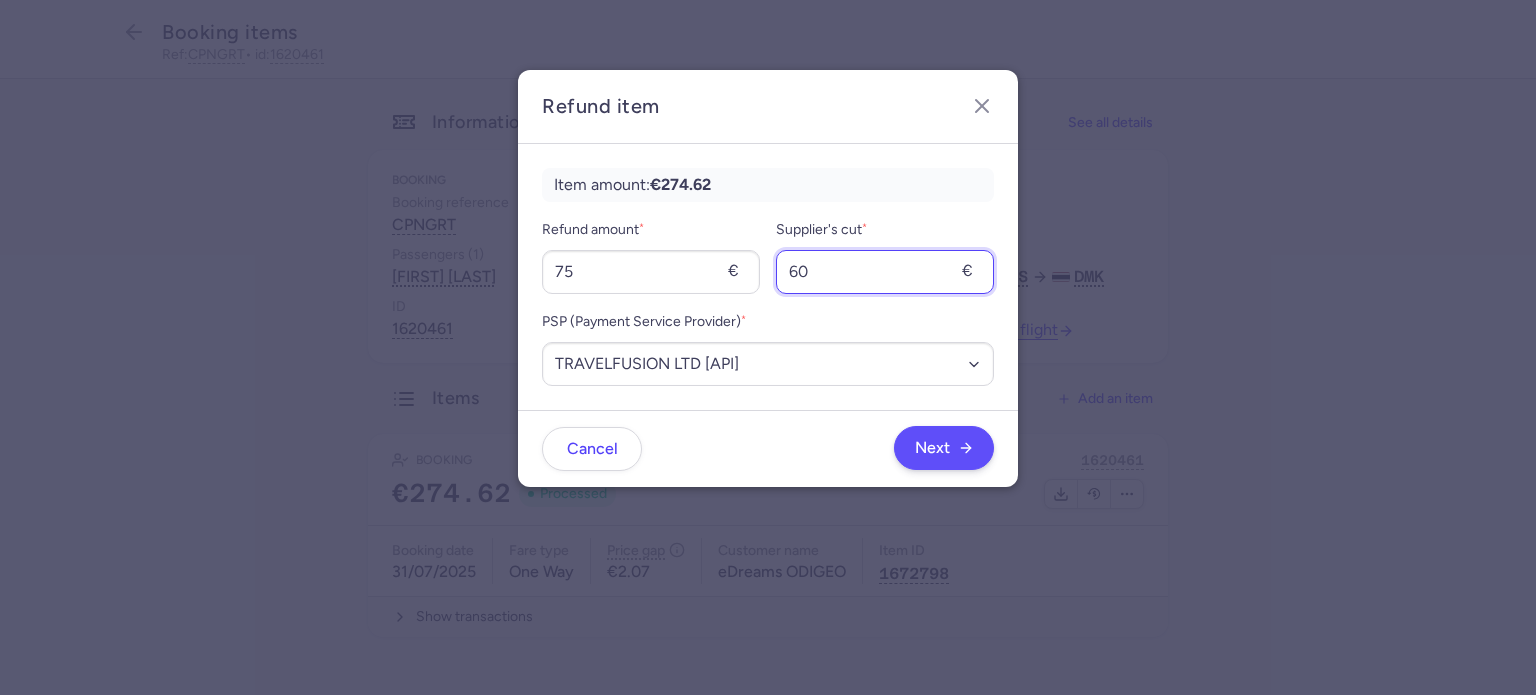 type on "60" 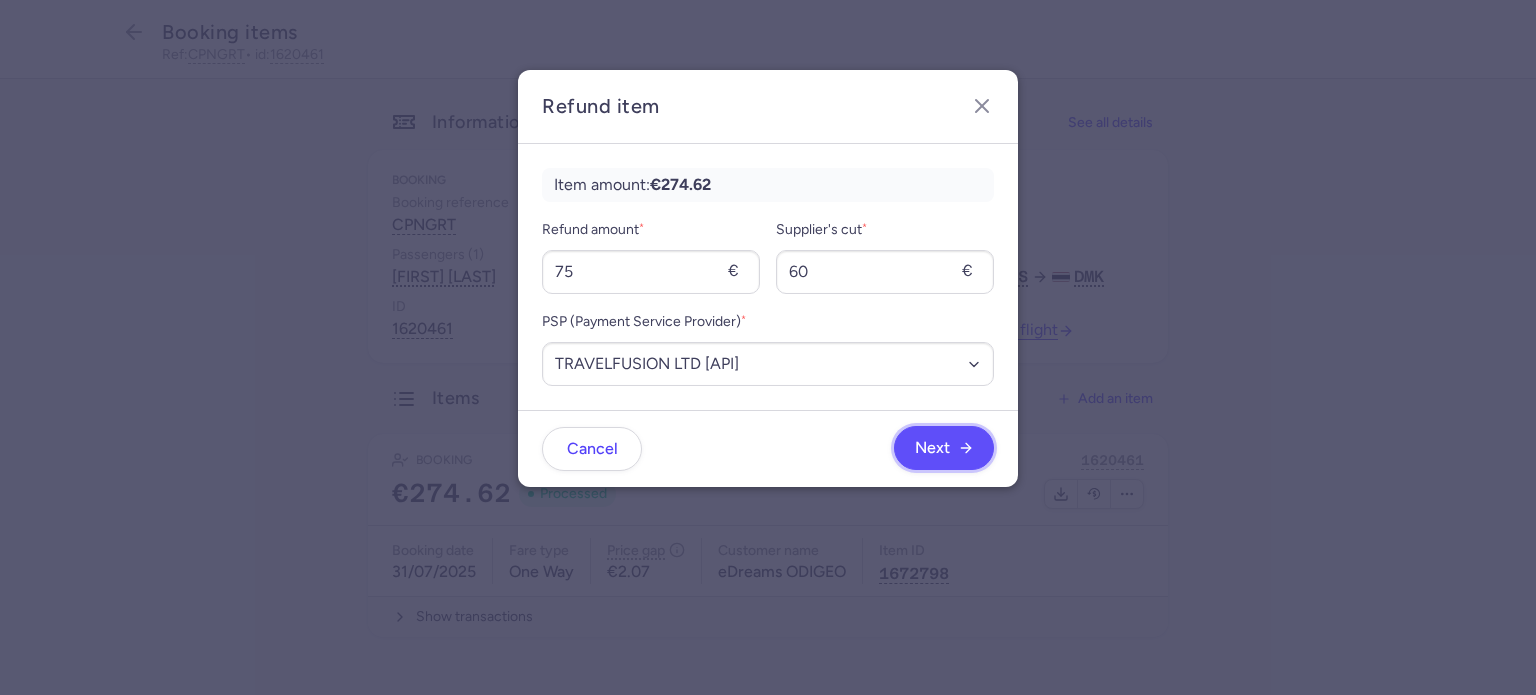 click on "Next" at bounding box center [932, 448] 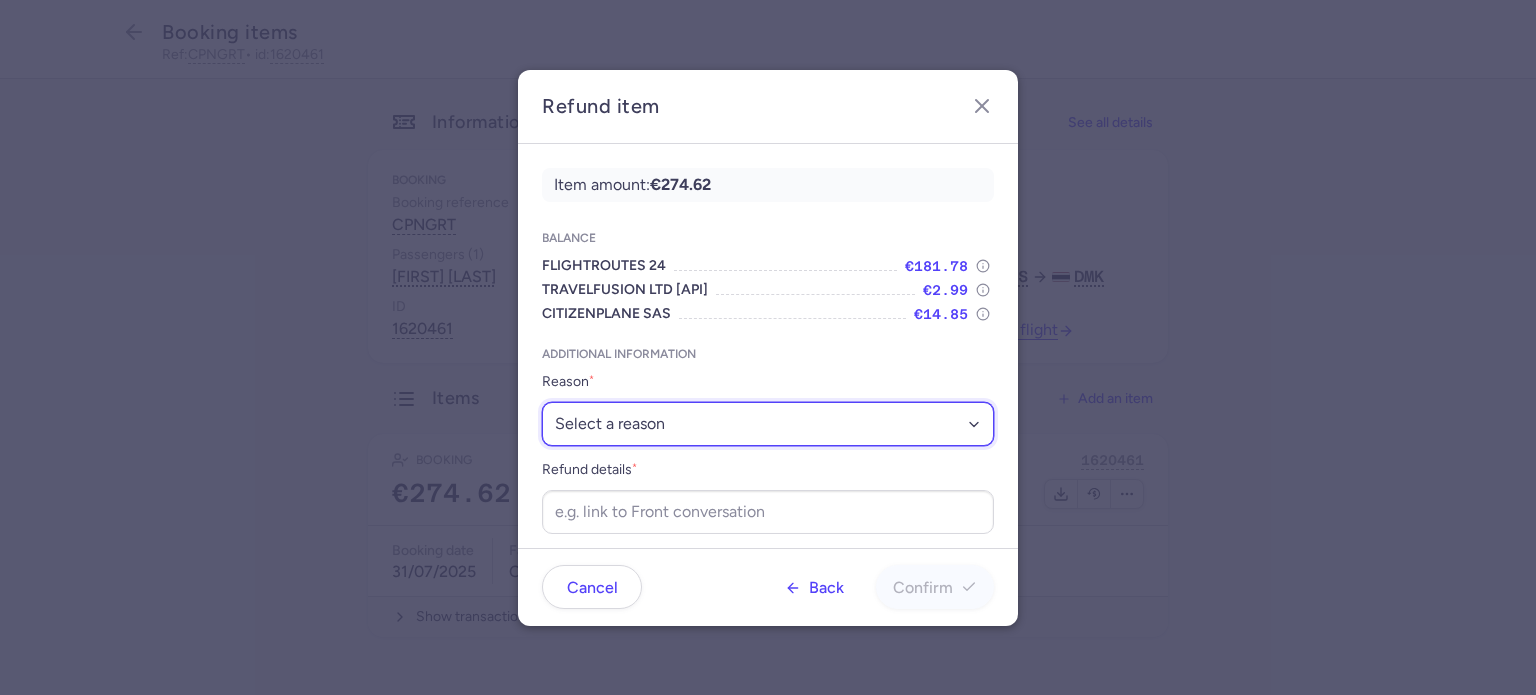 click on "Select a reason ✈️ Airline ceasing ops 💼 Ancillary issue 📄 APIS missing ⚙️ CitizenPlane error ⛔️ Denied boarding 🔁 Duplicate ❌ Flight canceled 🕵🏼‍♂️ Fraud 🎁 Goodwill 🎫 Goodwill allowance 🙃 Other 💺 Overbooking 💸 Refund with penalty 🙅 Schedule change not accepted 🤕 Supplier error 💵 Tax refund ❓ Unconfirmed booking" at bounding box center (768, 424) 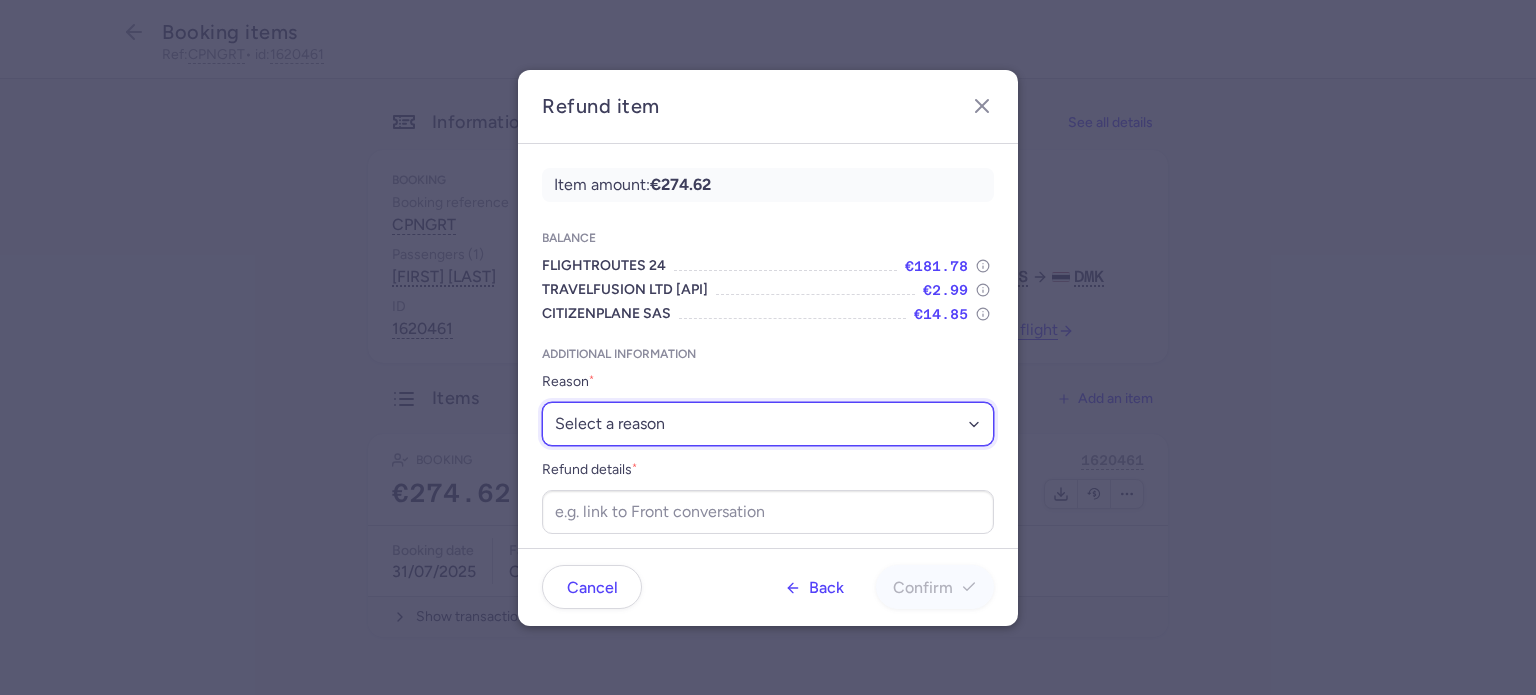 select on "ANCILLARY_ISSUE" 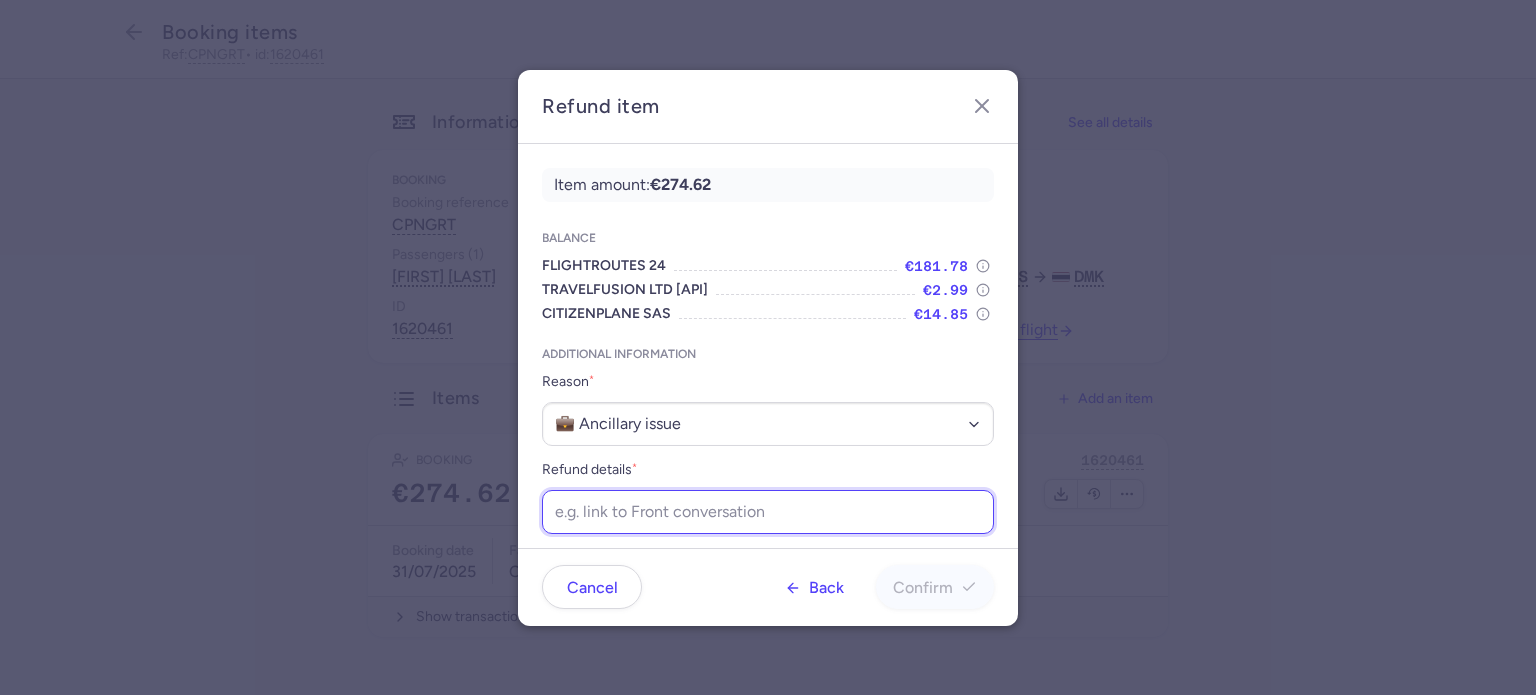 paste on "https://app.frontapp.com/open/cnv_f0uq5s2?key=NKx6zmtU52CQzx78w1giTRGKyloE4mx5" 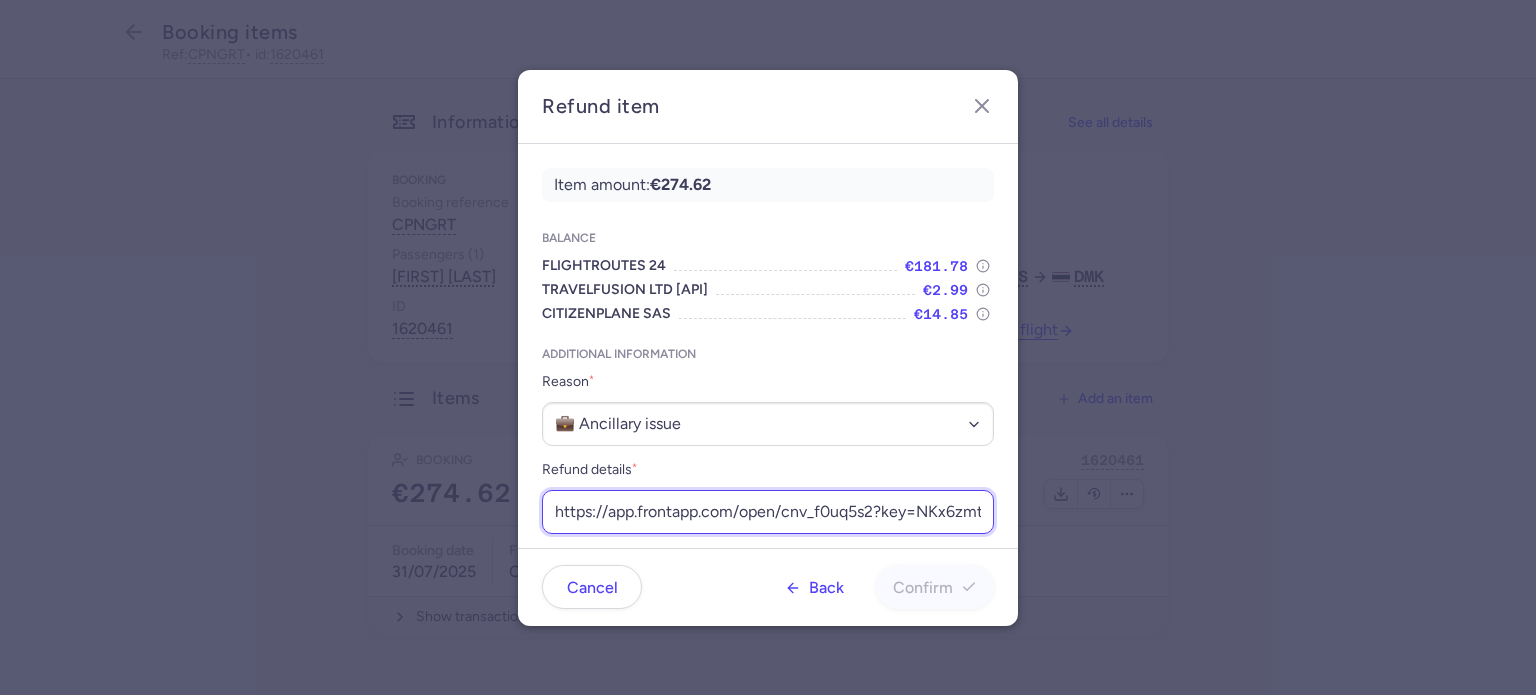 click on "https://app.frontapp.com/open/cnv_f0uq5s2?key=NKx6zmtU52CQzx78w1giTRGKyloE4mx5" at bounding box center (768, 512) 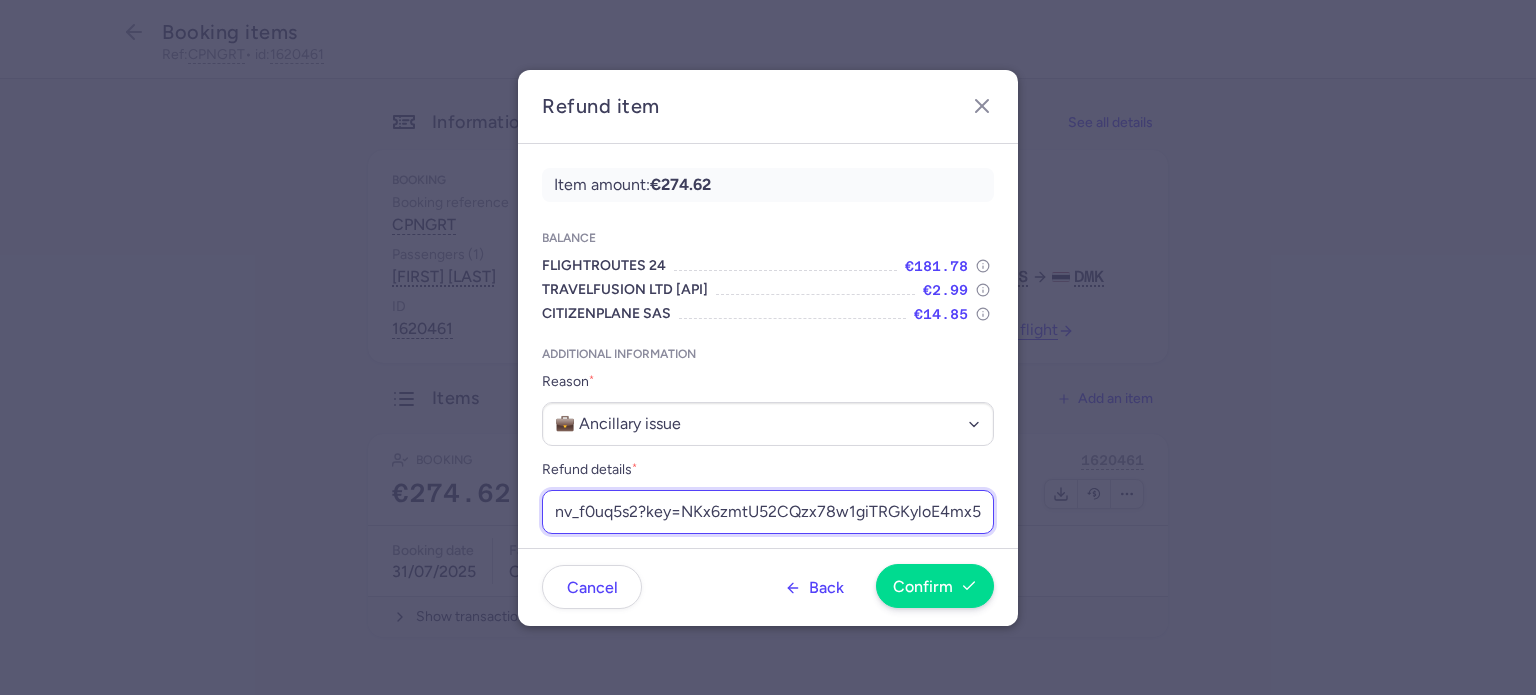 type on "https://app.frontapp.com/open/cnv_f0uq5s2?key=NKx6zmtU52CQzx78w1giTRGKyloE4mx5" 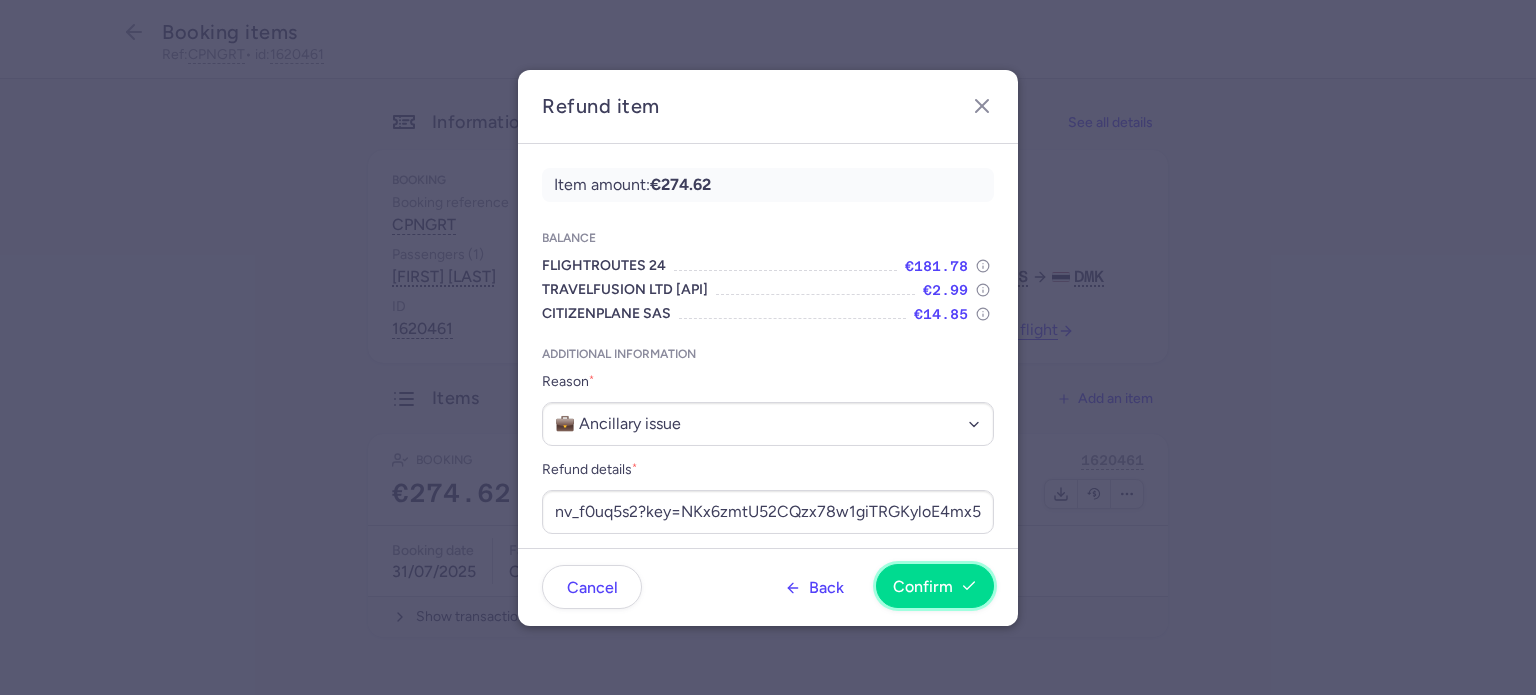 scroll, scrollTop: 0, scrollLeft: 0, axis: both 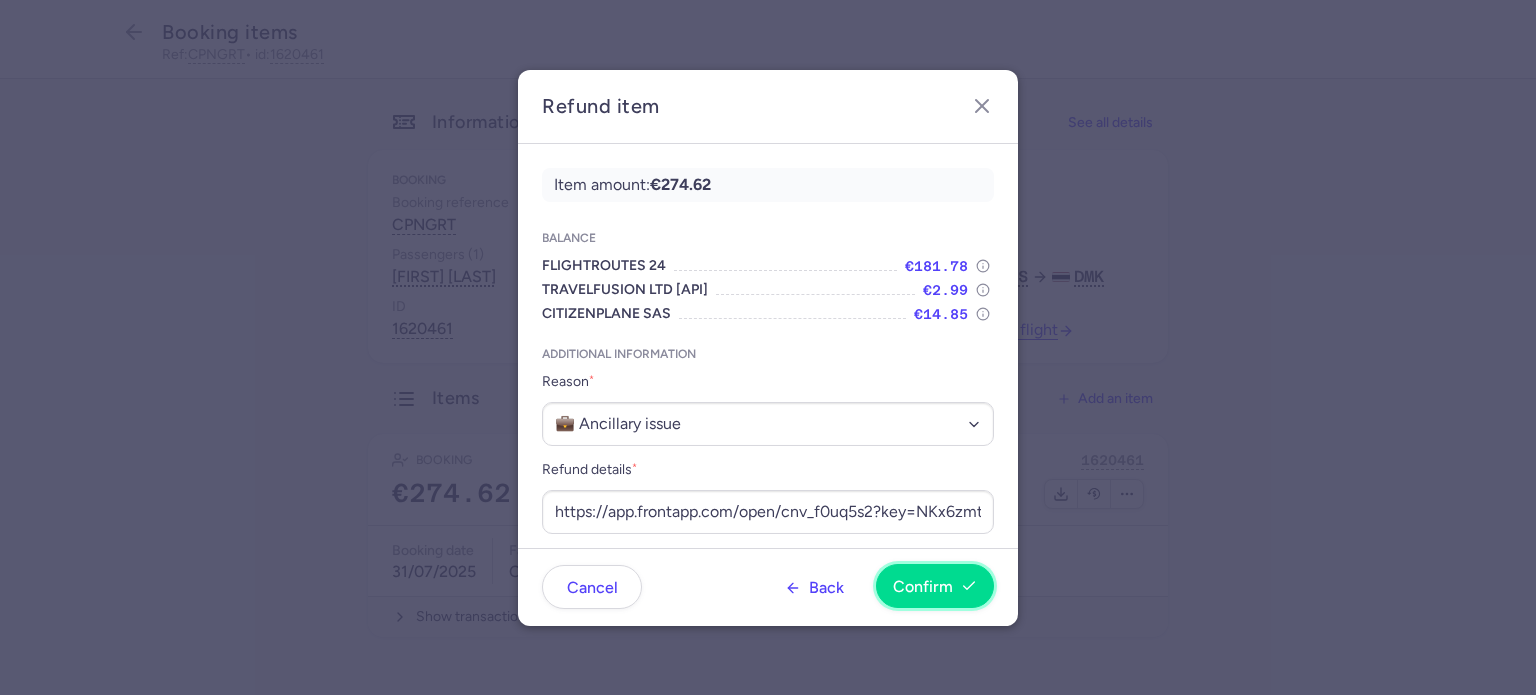 click on "Confirm" at bounding box center [935, 586] 